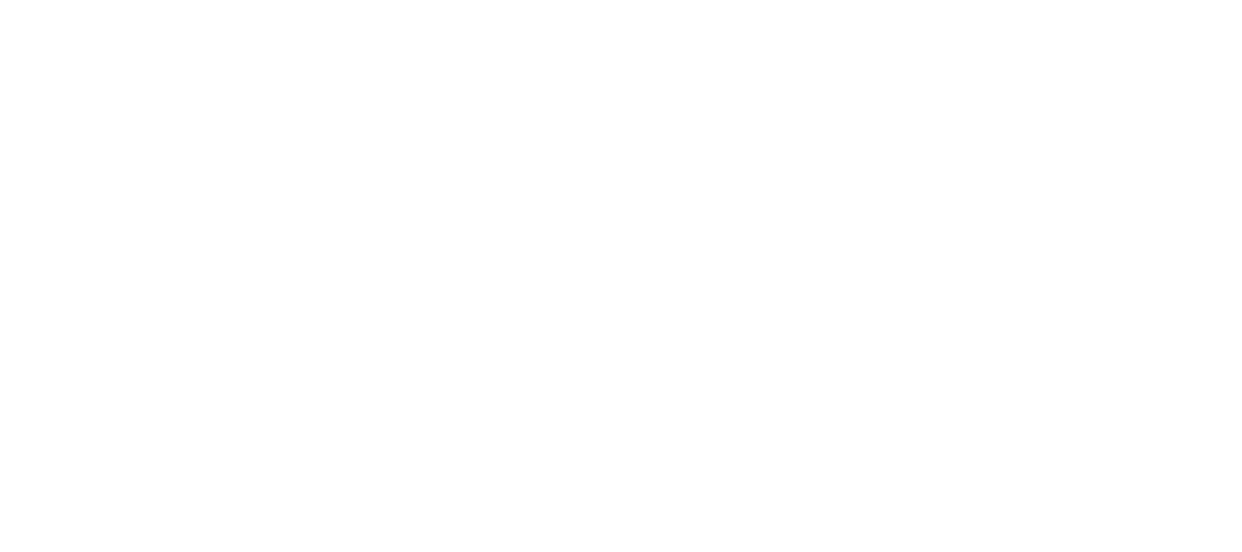 scroll, scrollTop: 0, scrollLeft: 0, axis: both 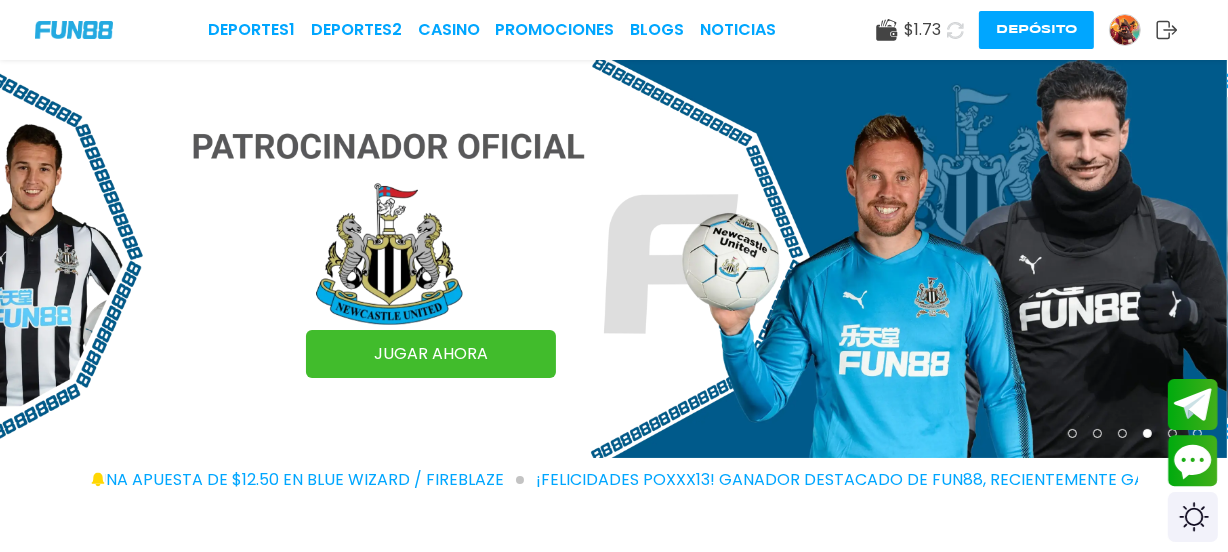 click on "Depósito" at bounding box center [1036, 30] 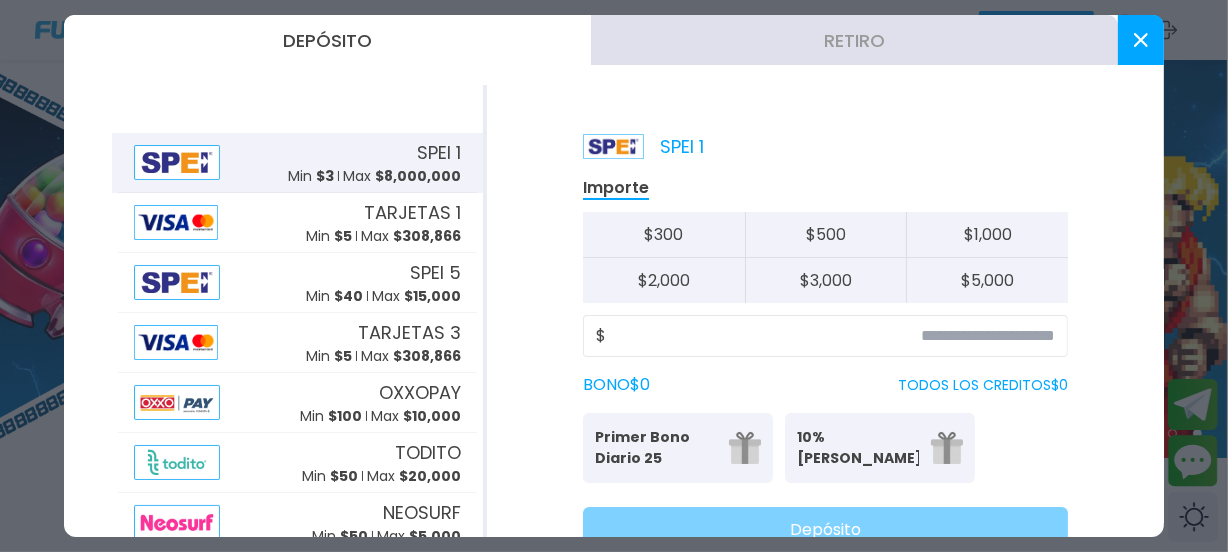 click on "SPEI 1 Min   $ 3 Max   $ 8,000,000" at bounding box center [297, 163] 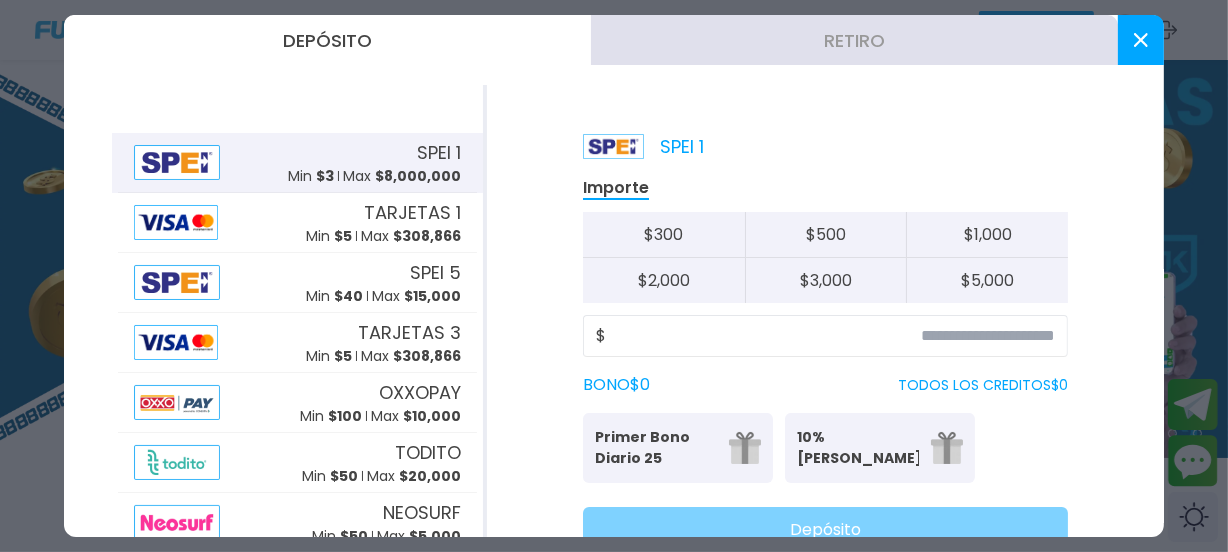 click on "SPEI 1" at bounding box center [439, 152] 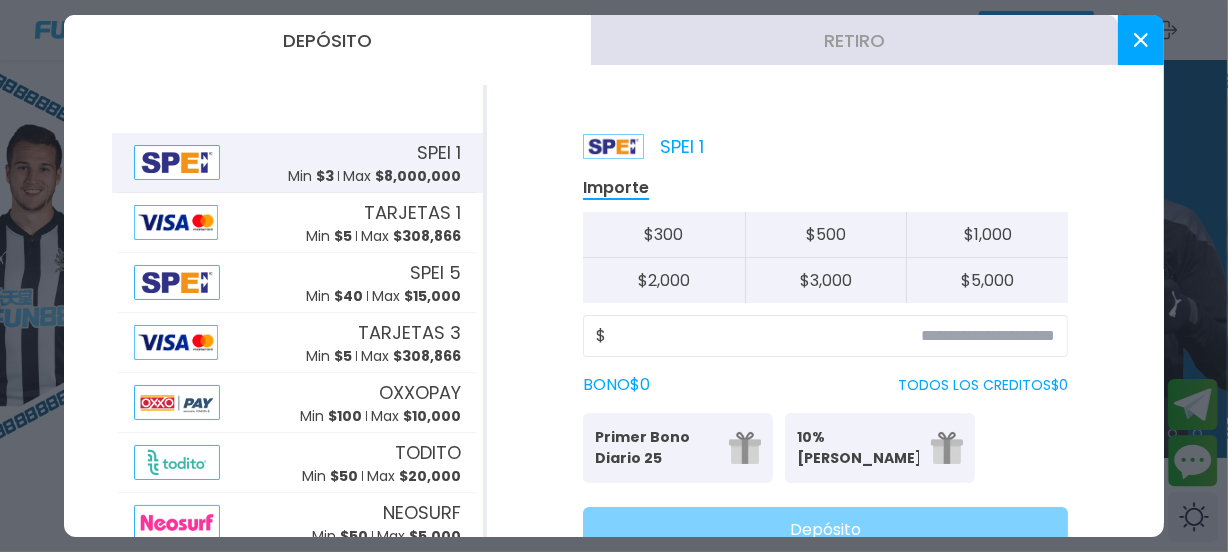 click on "SPEI 1" at bounding box center [439, 152] 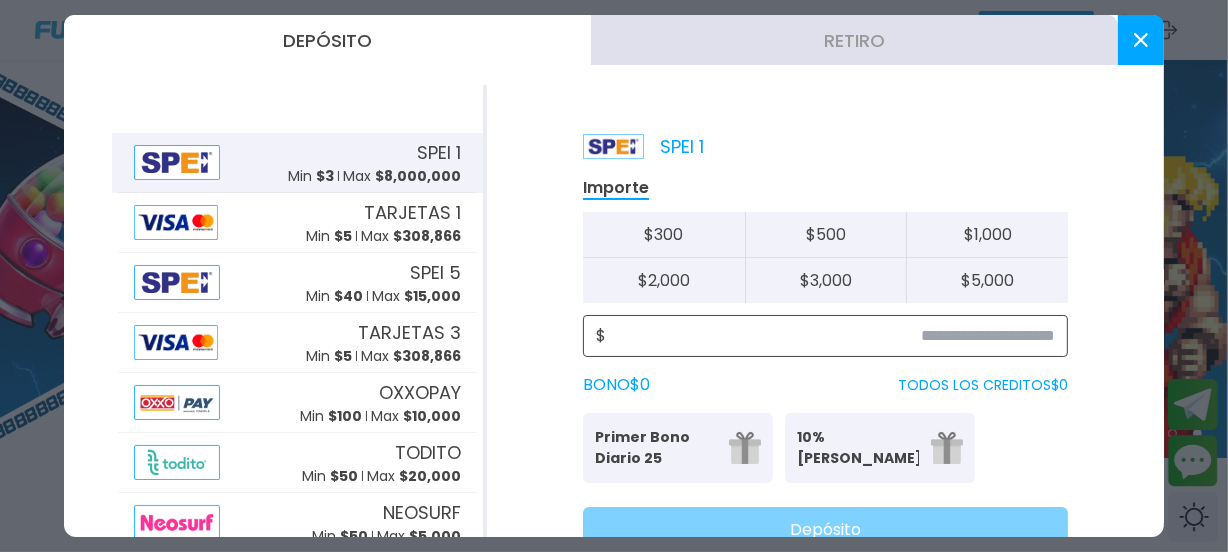 click at bounding box center (830, 336) 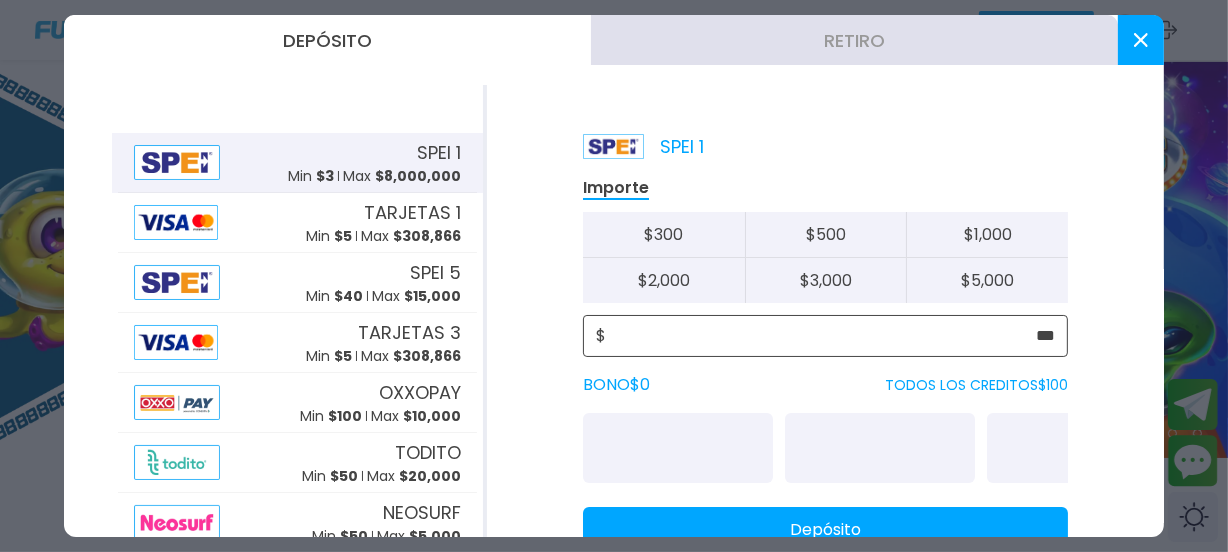 scroll, scrollTop: 80, scrollLeft: 0, axis: vertical 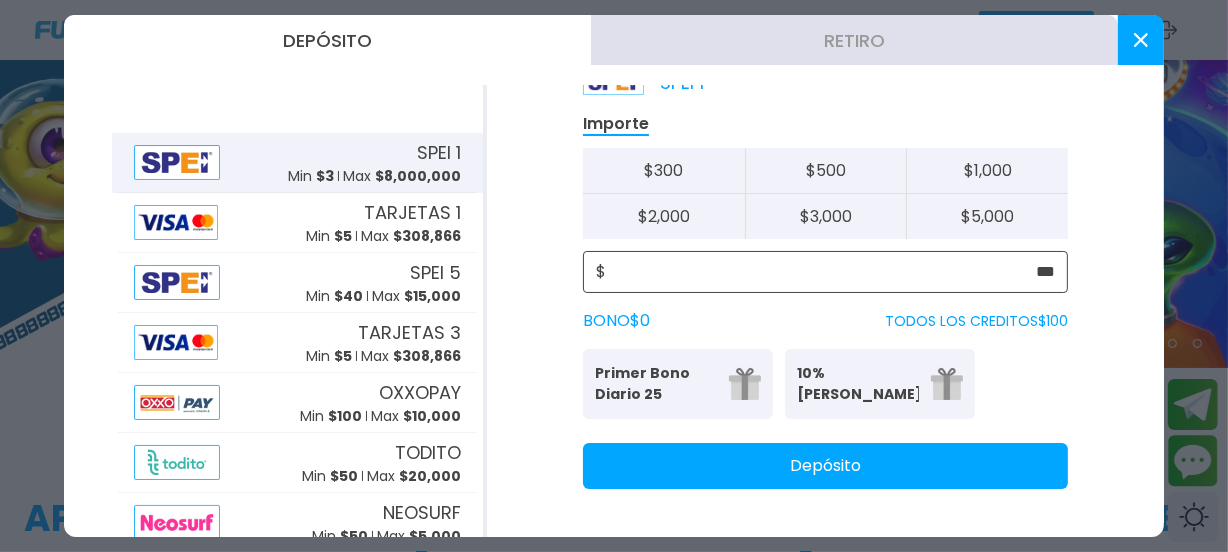 type on "***" 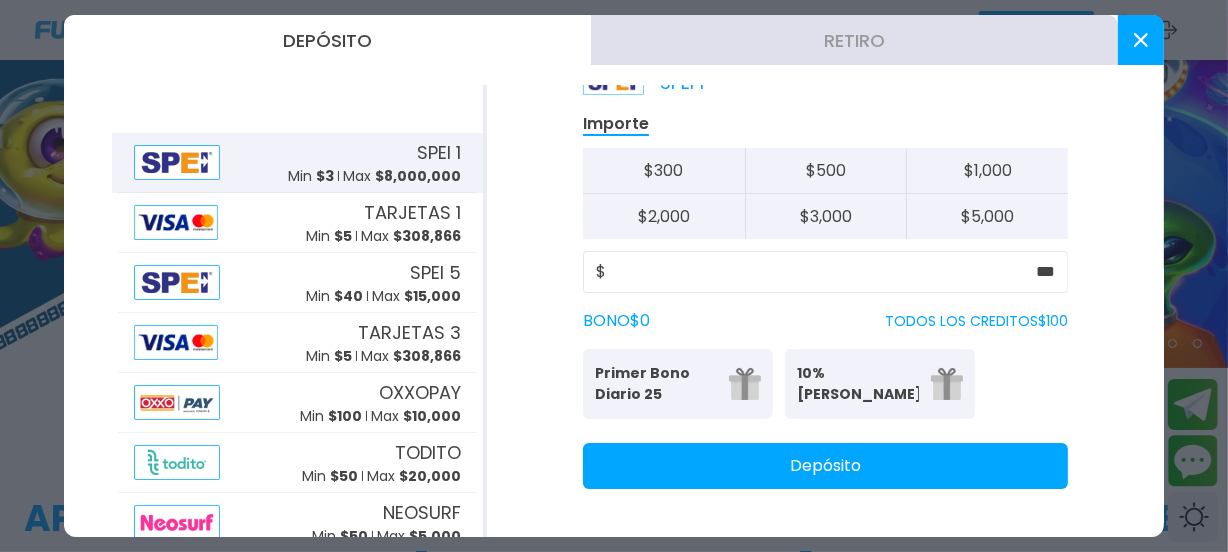 click on "Depósito" at bounding box center [825, 466] 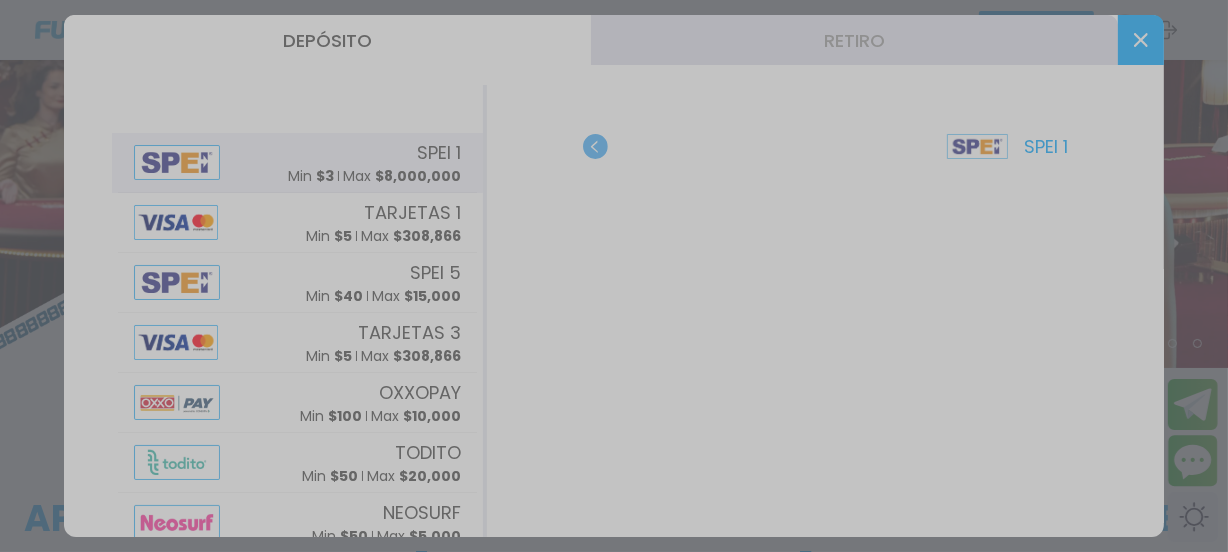scroll, scrollTop: 0, scrollLeft: 0, axis: both 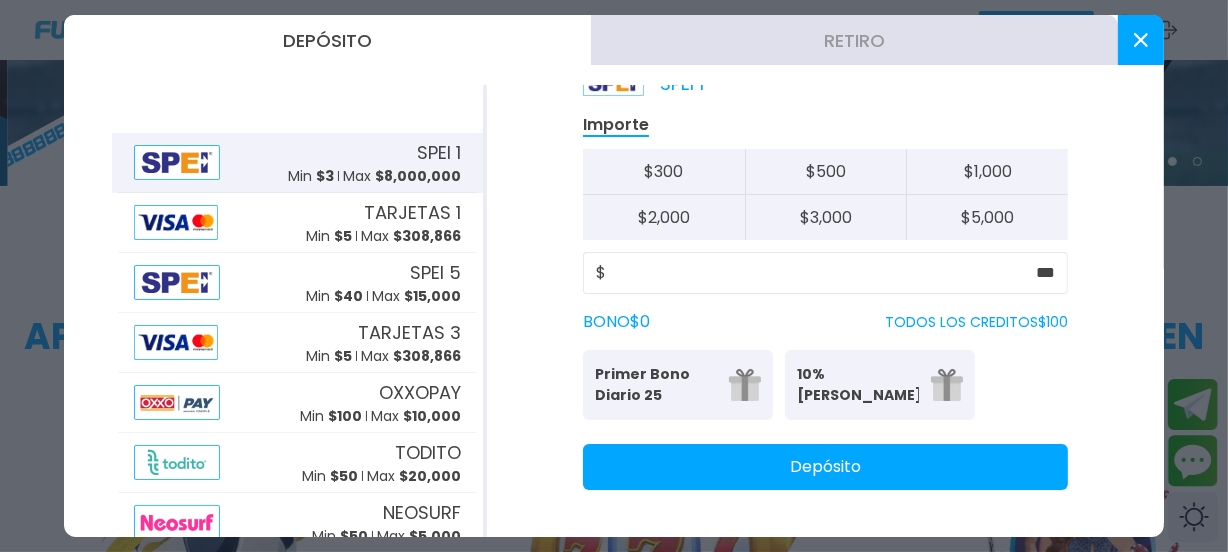 click 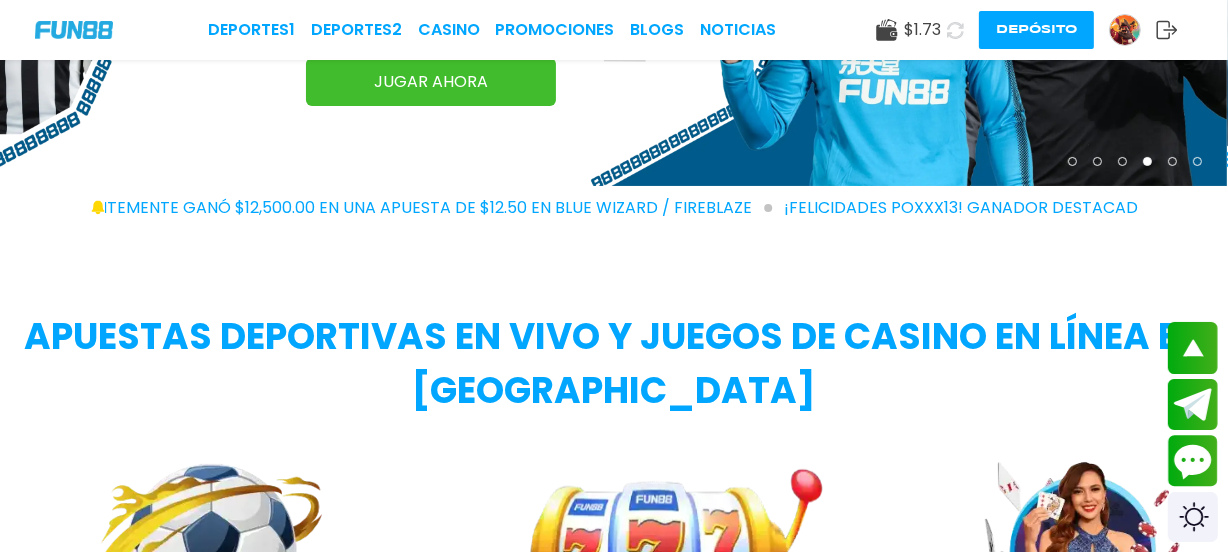 scroll, scrollTop: 363, scrollLeft: 0, axis: vertical 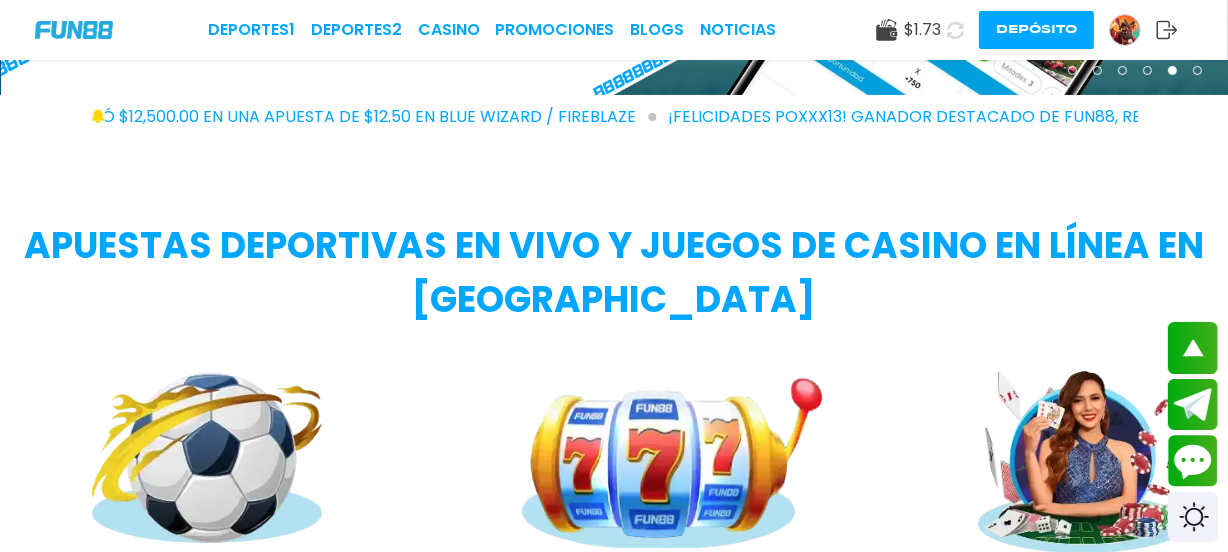 click on "CASINO" at bounding box center [449, 30] 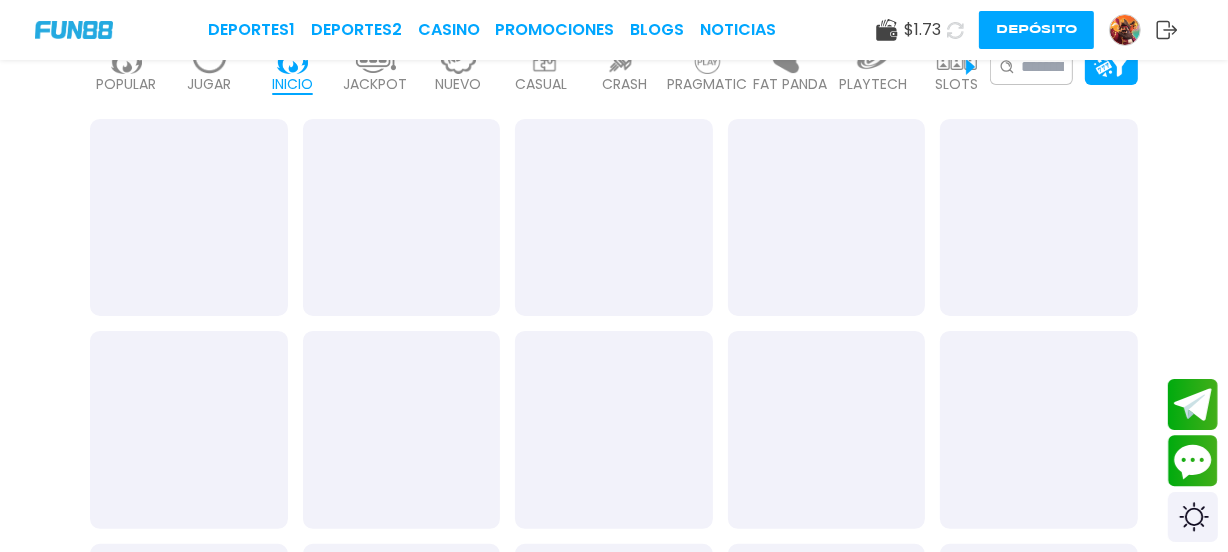 scroll, scrollTop: 0, scrollLeft: 0, axis: both 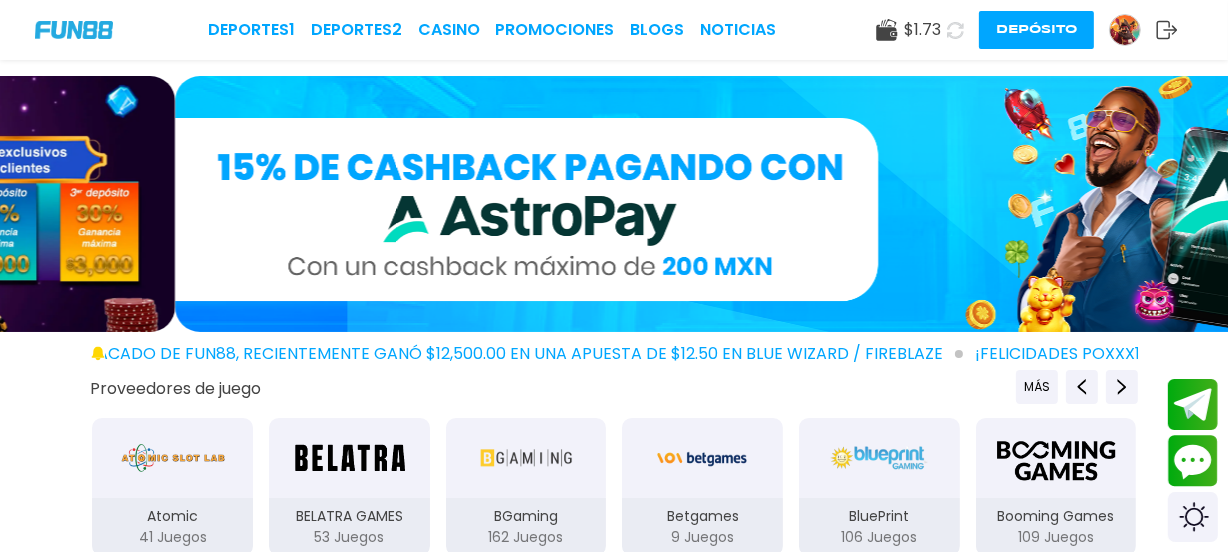 click 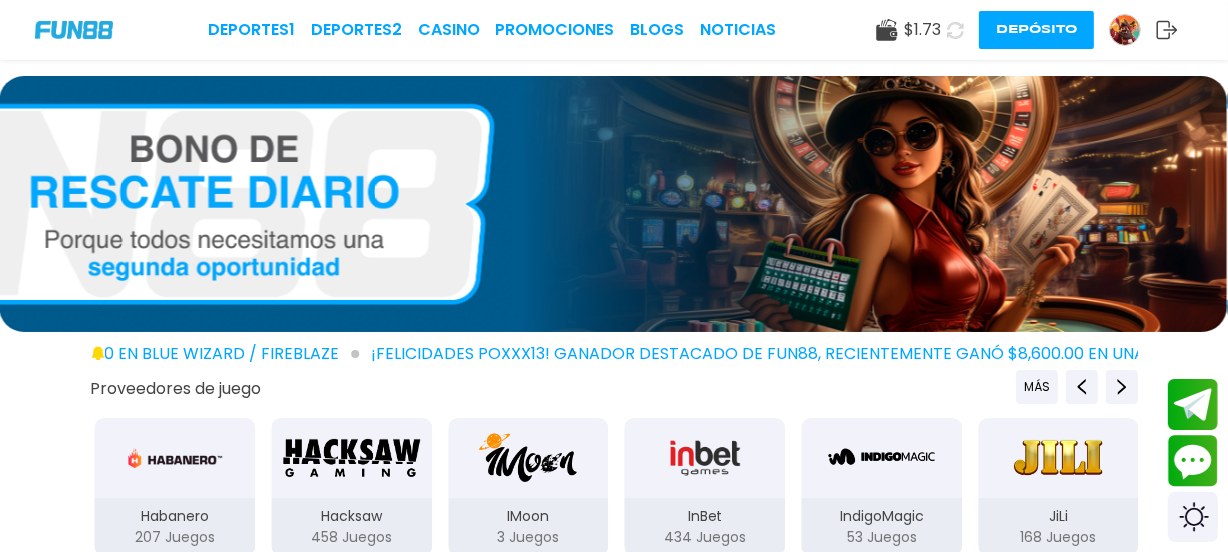 click at bounding box center [955, 30] 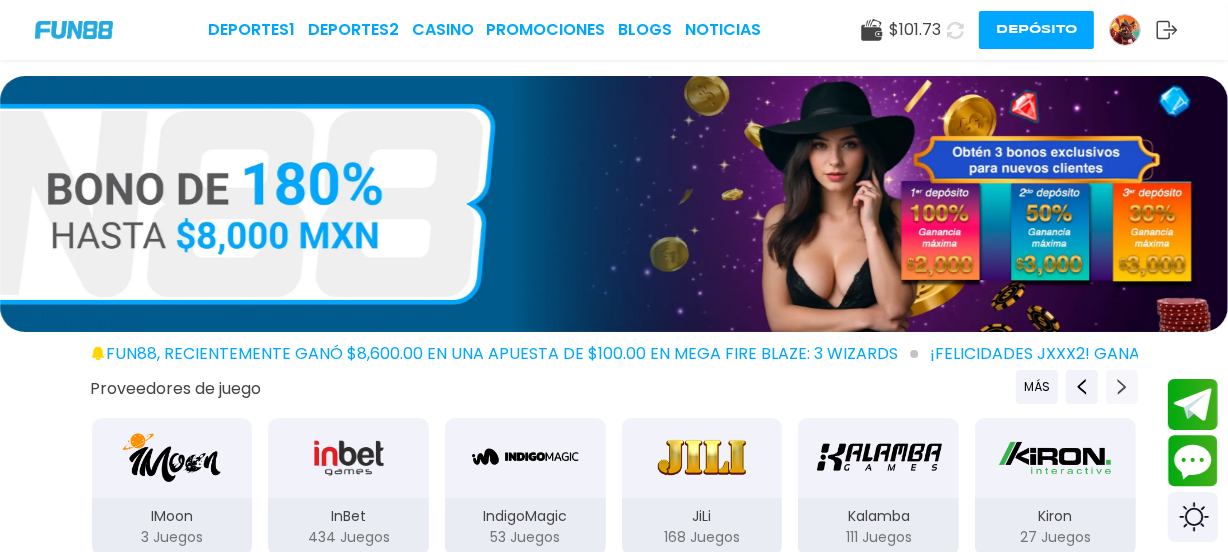 click at bounding box center [1122, 387] 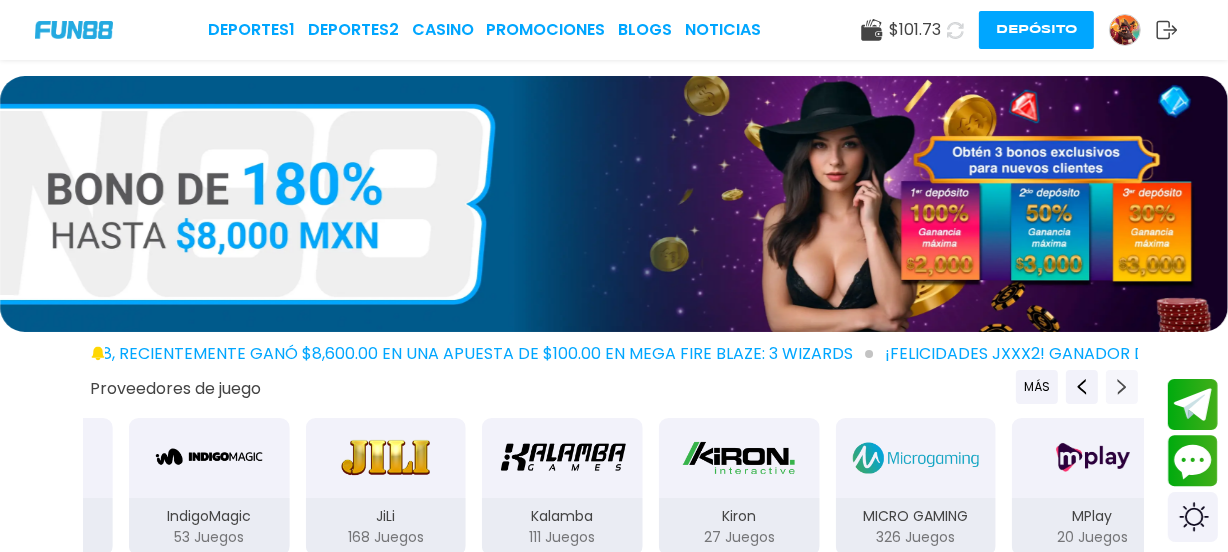 click at bounding box center [1122, 387] 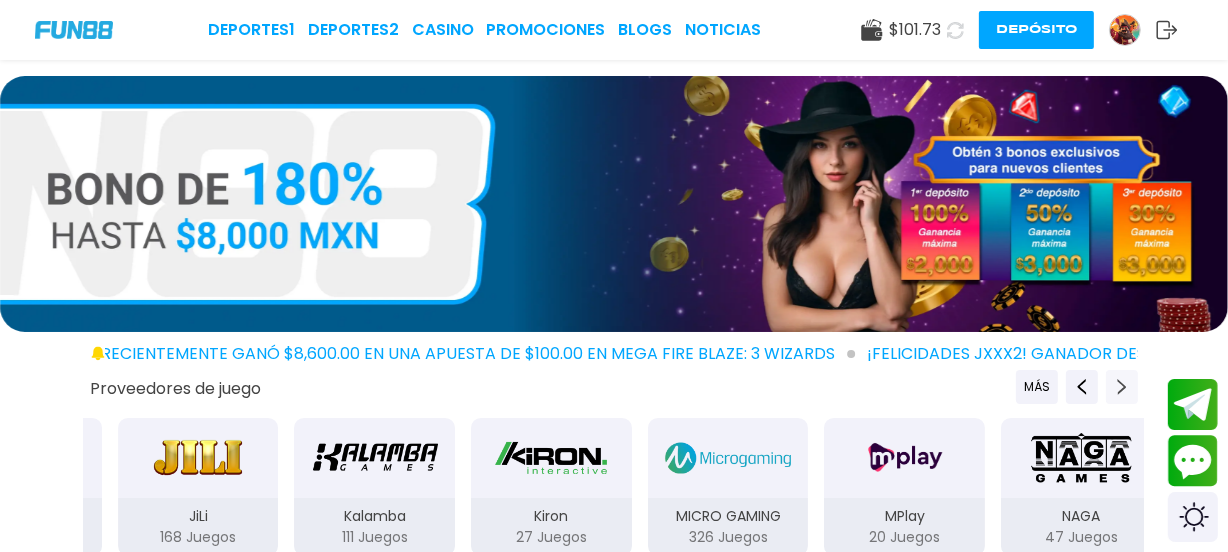 click at bounding box center [1122, 387] 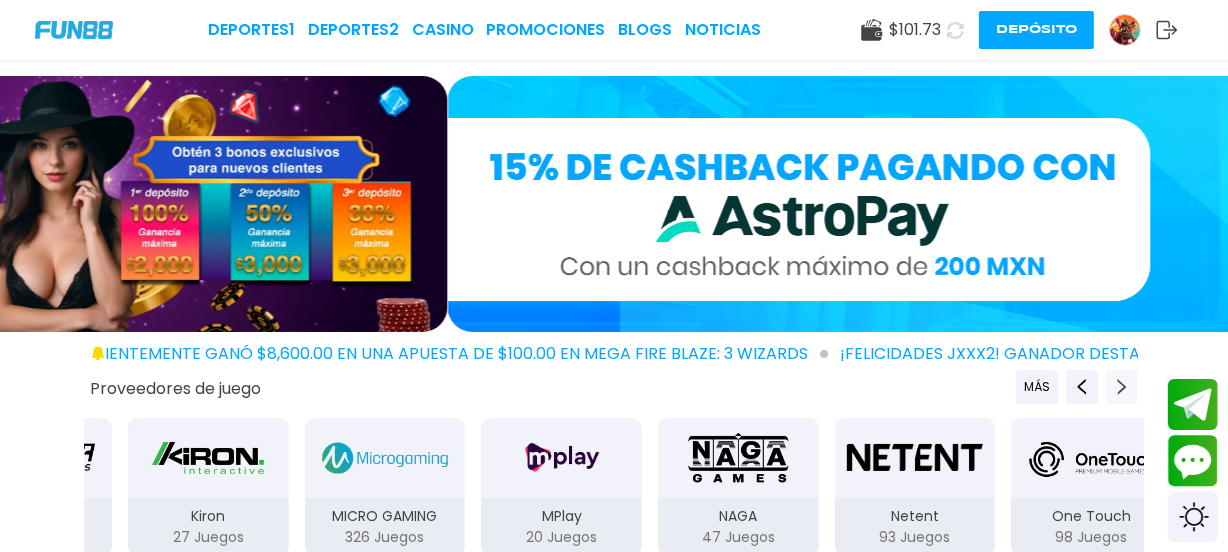 click at bounding box center [1122, 387] 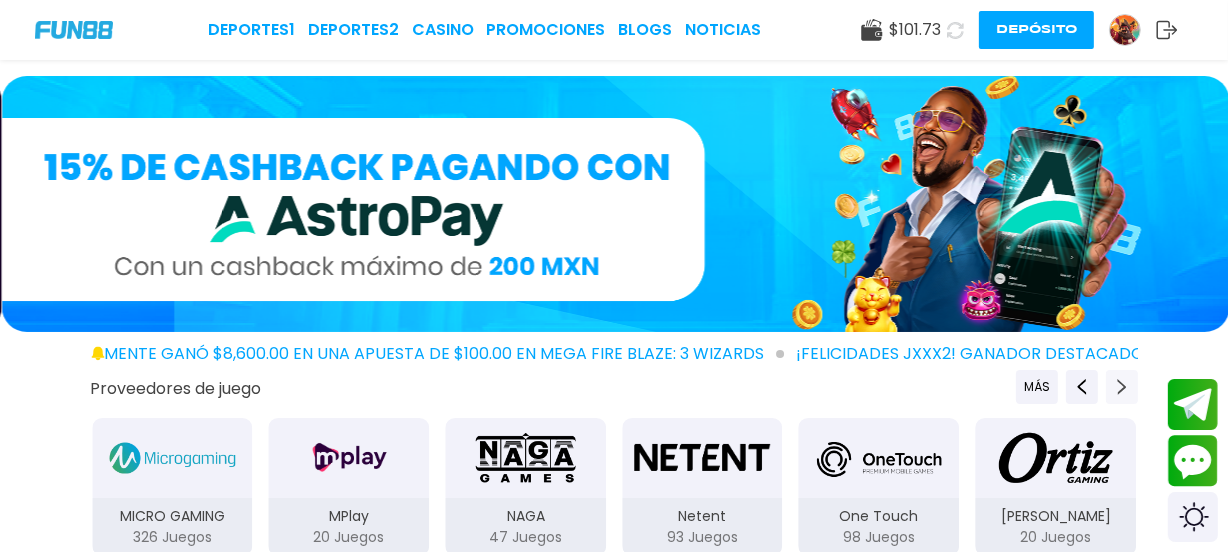 click at bounding box center [1122, 387] 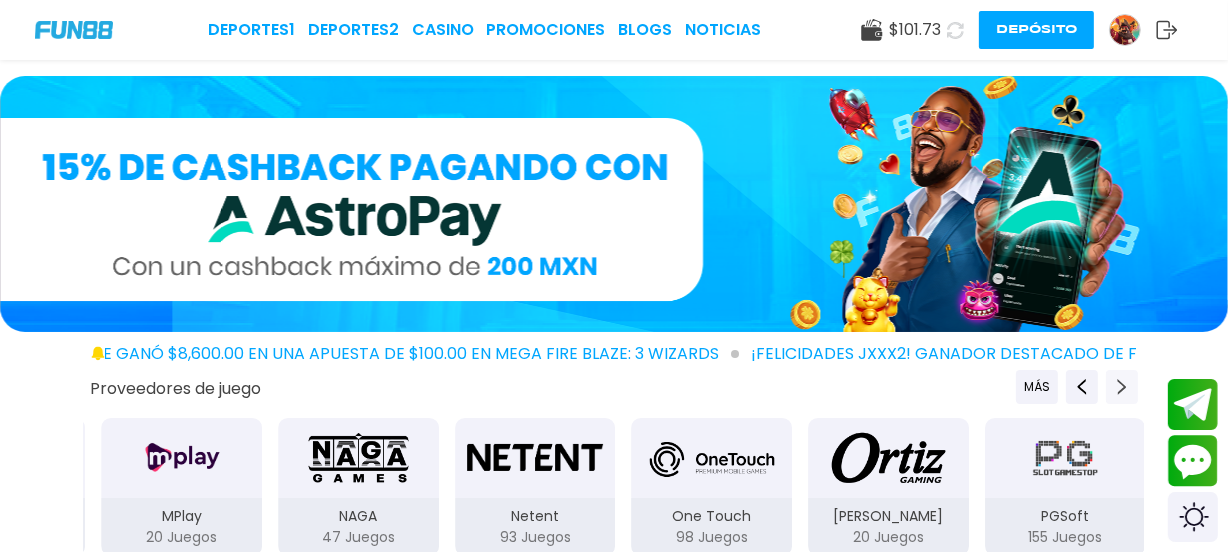 click at bounding box center (1122, 387) 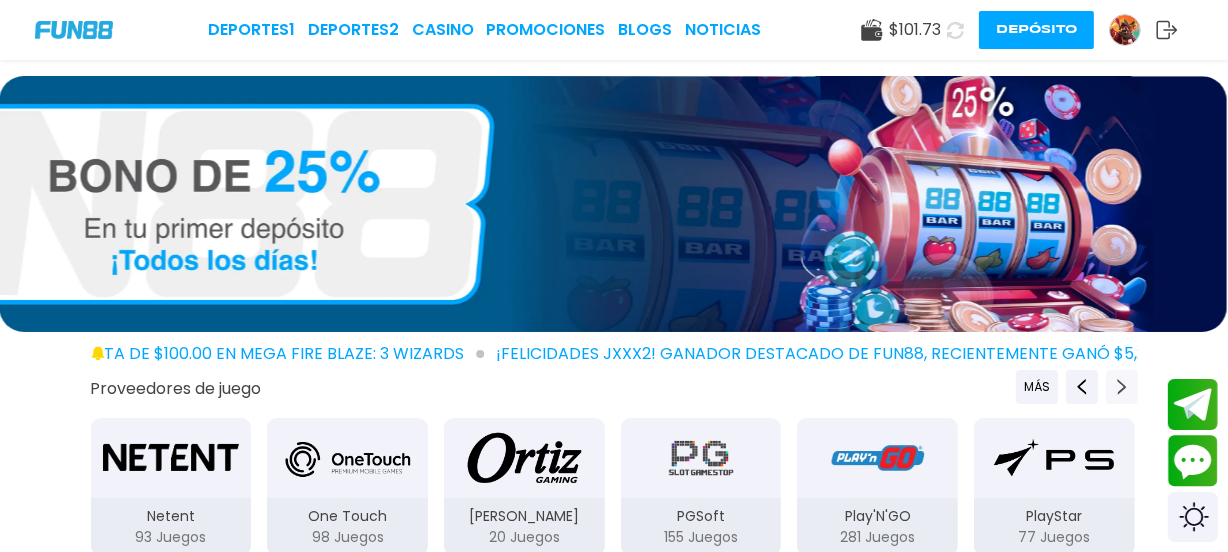 click at bounding box center (1122, 387) 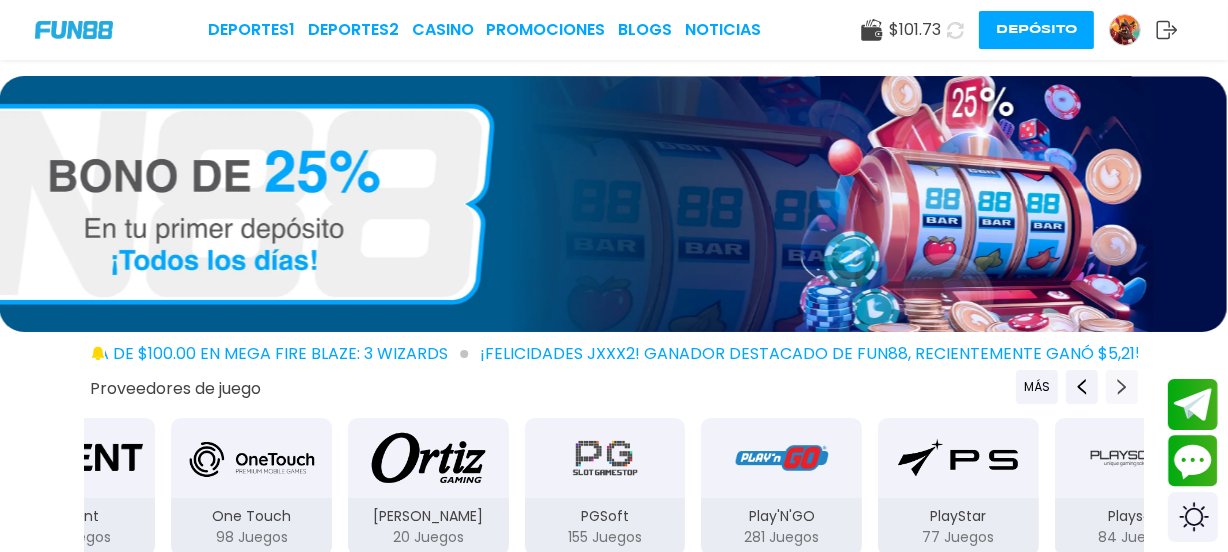click at bounding box center [1122, 387] 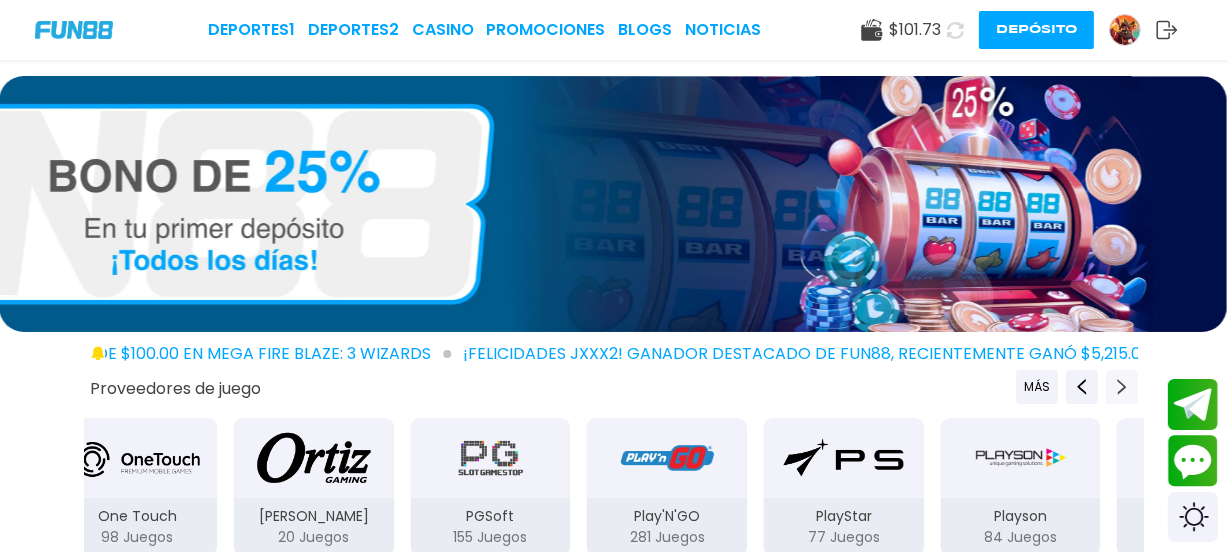 click at bounding box center (1122, 387) 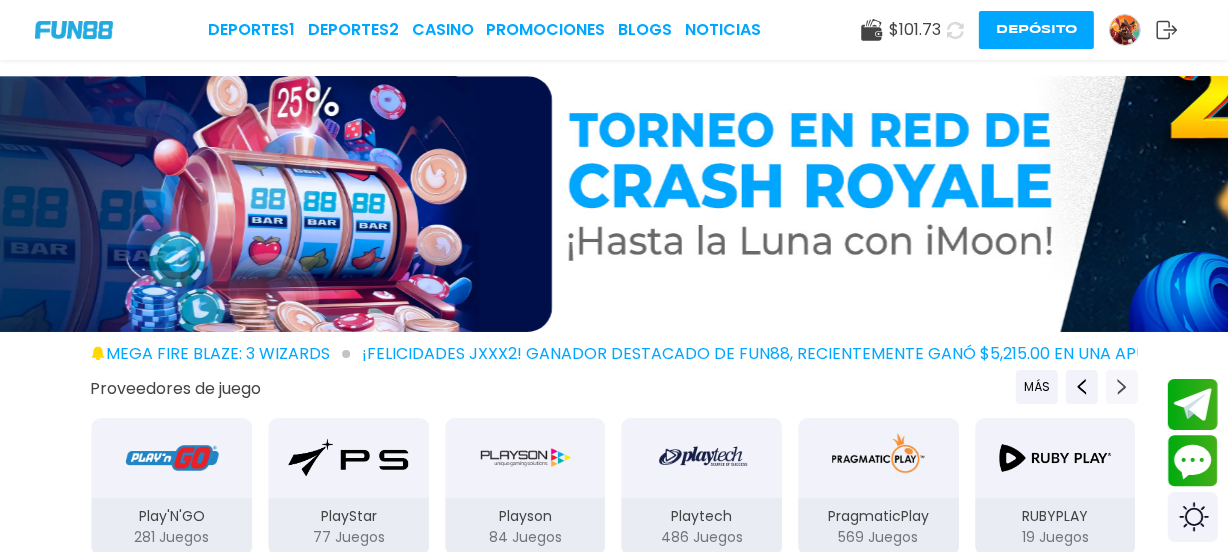 click at bounding box center [1122, 387] 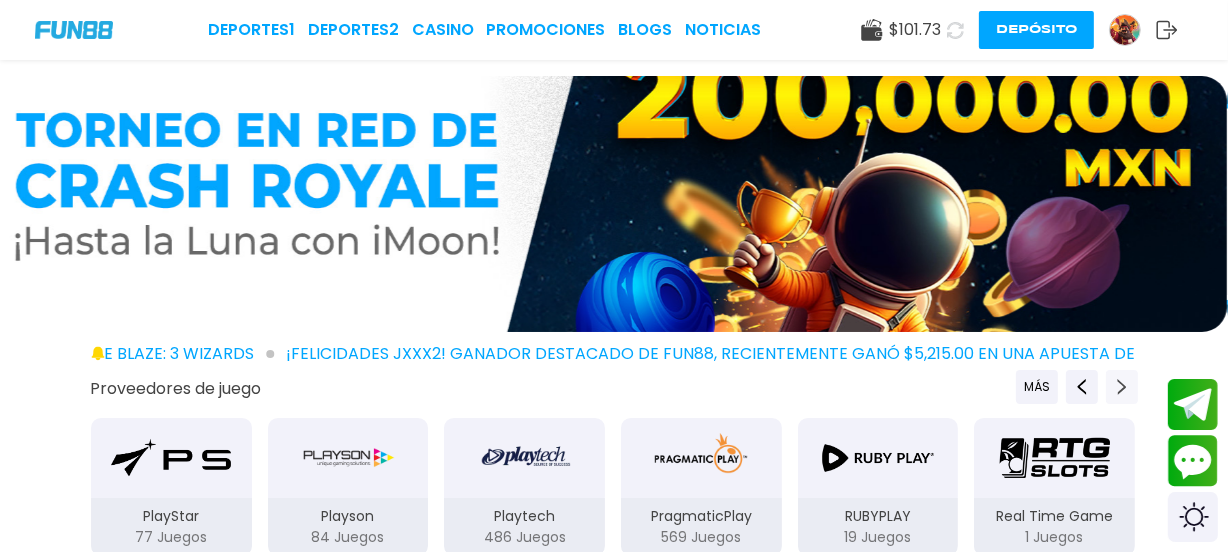 click at bounding box center (1122, 387) 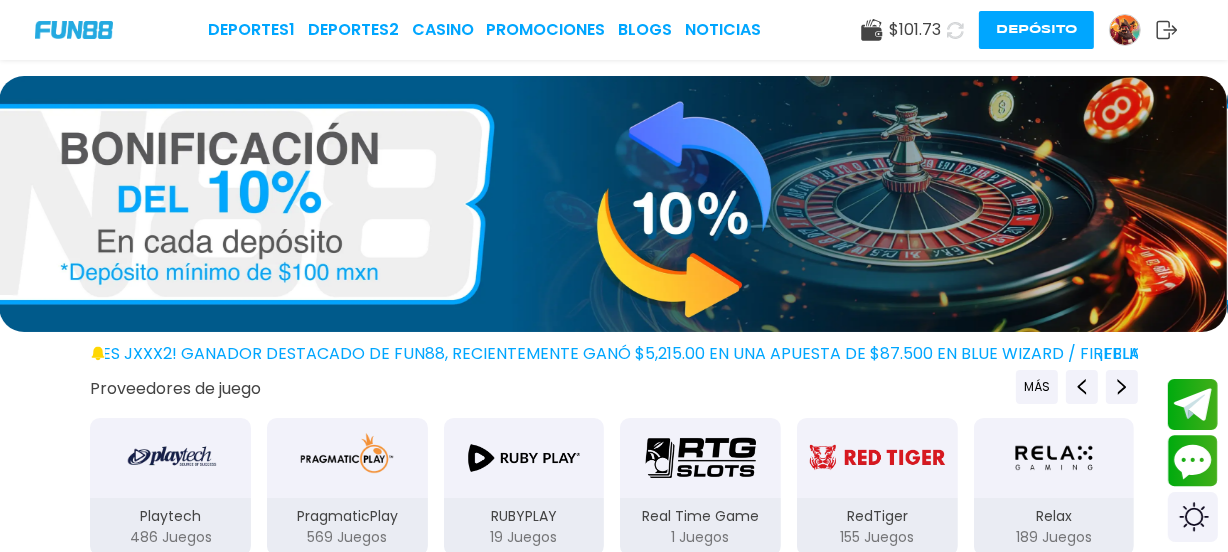 click at bounding box center [347, 458] 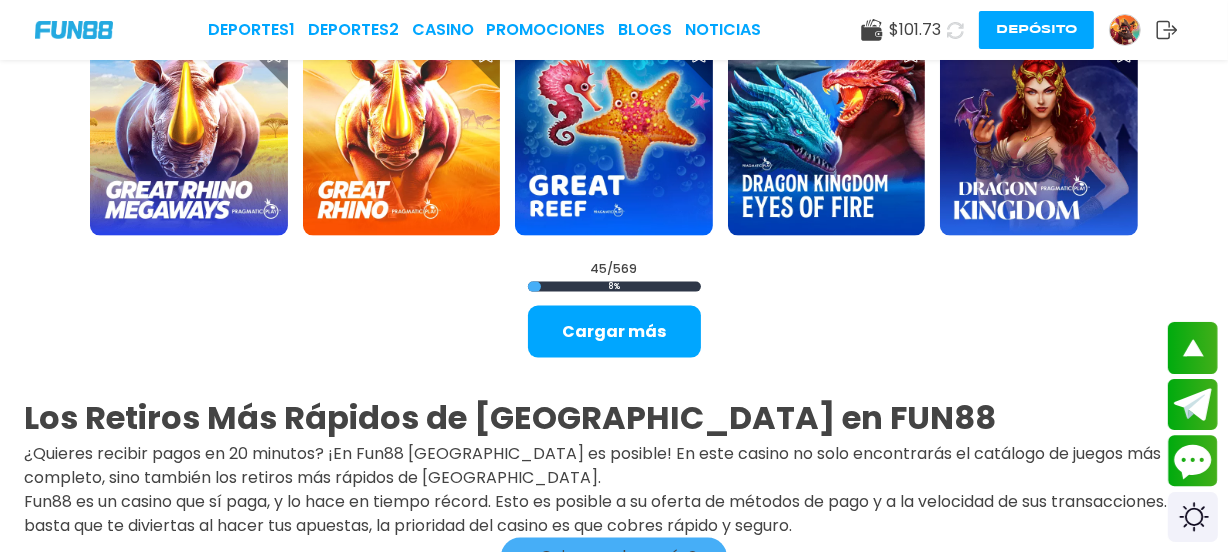 scroll, scrollTop: 2363, scrollLeft: 0, axis: vertical 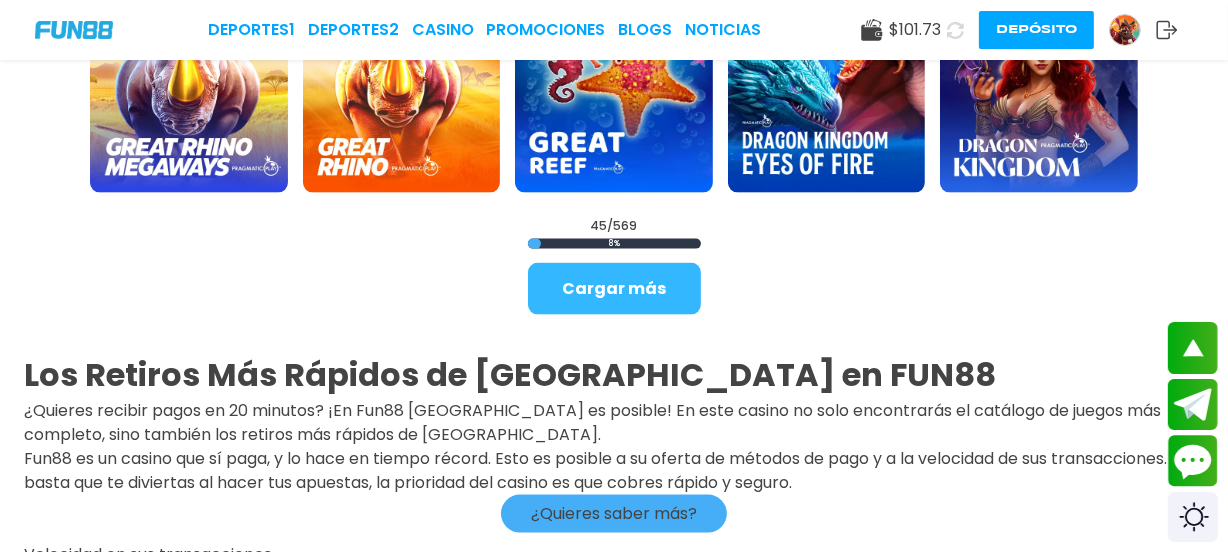 click on "Cargar más" at bounding box center [614, 289] 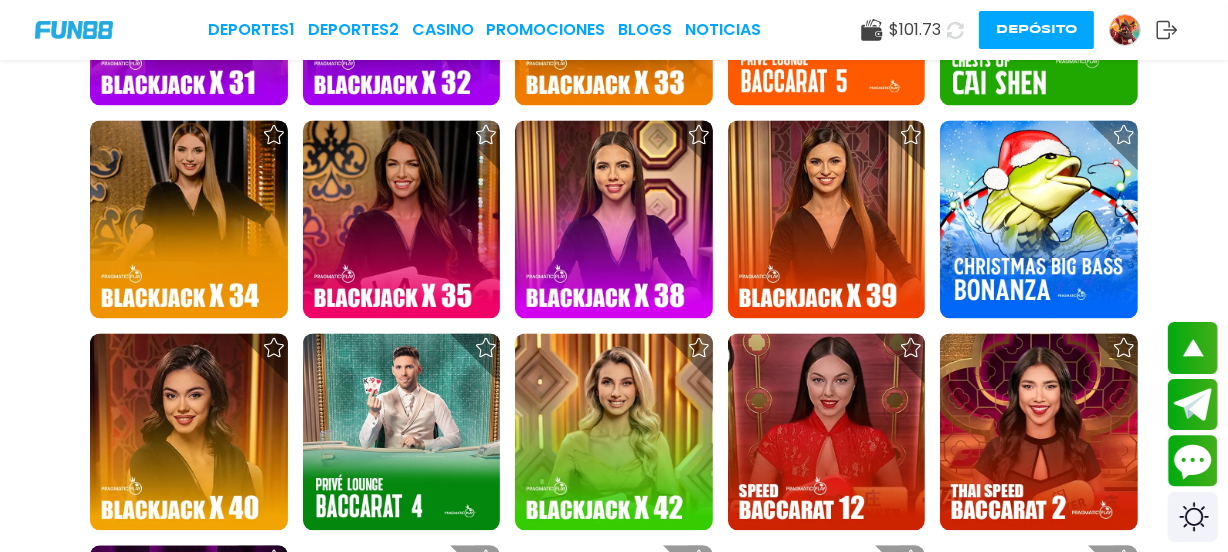 scroll, scrollTop: 4181, scrollLeft: 0, axis: vertical 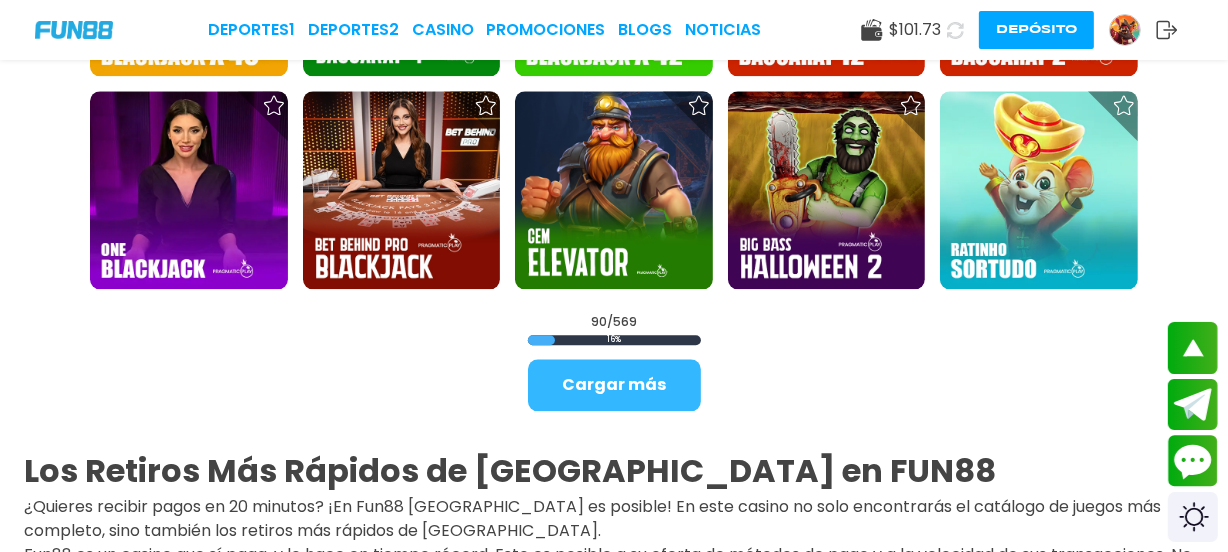 click on "Cargar más" at bounding box center (614, 385) 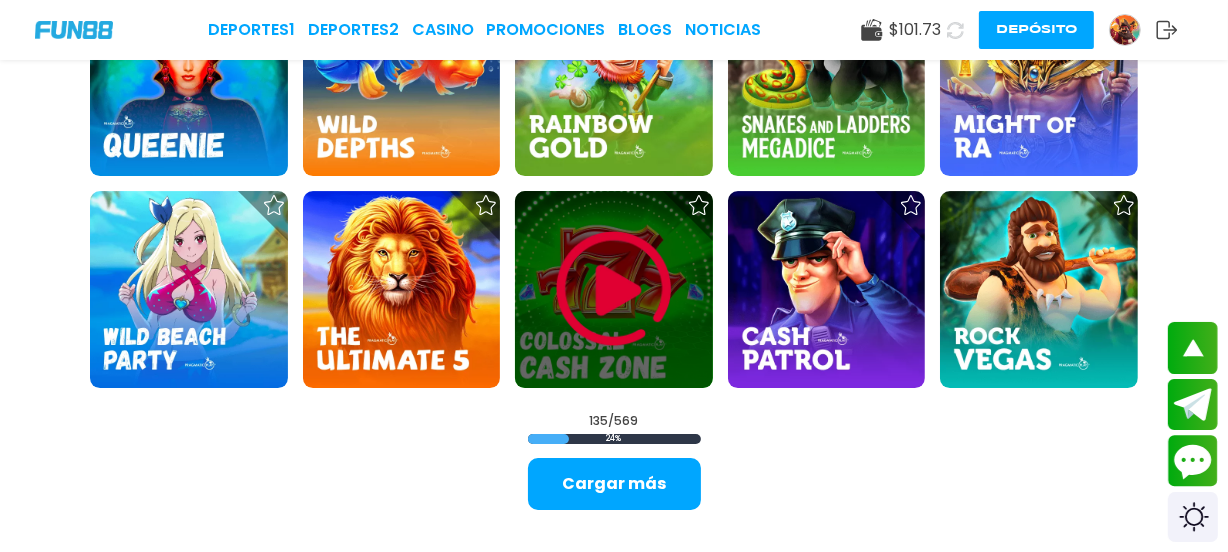 scroll, scrollTop: 6090, scrollLeft: 0, axis: vertical 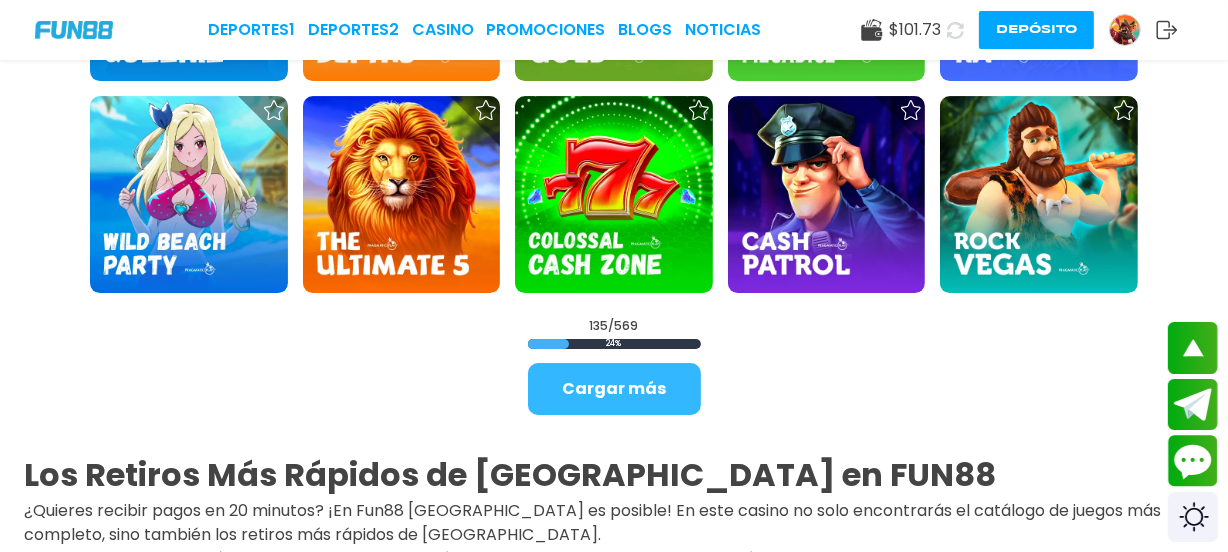 click on "Cargar más" at bounding box center (614, 389) 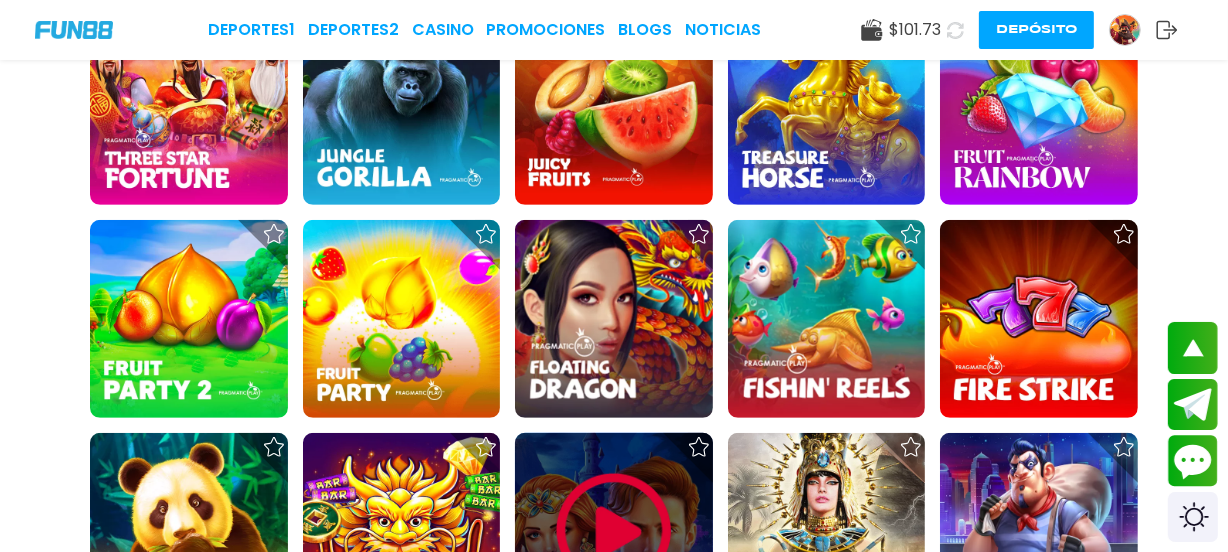 scroll, scrollTop: 7636, scrollLeft: 0, axis: vertical 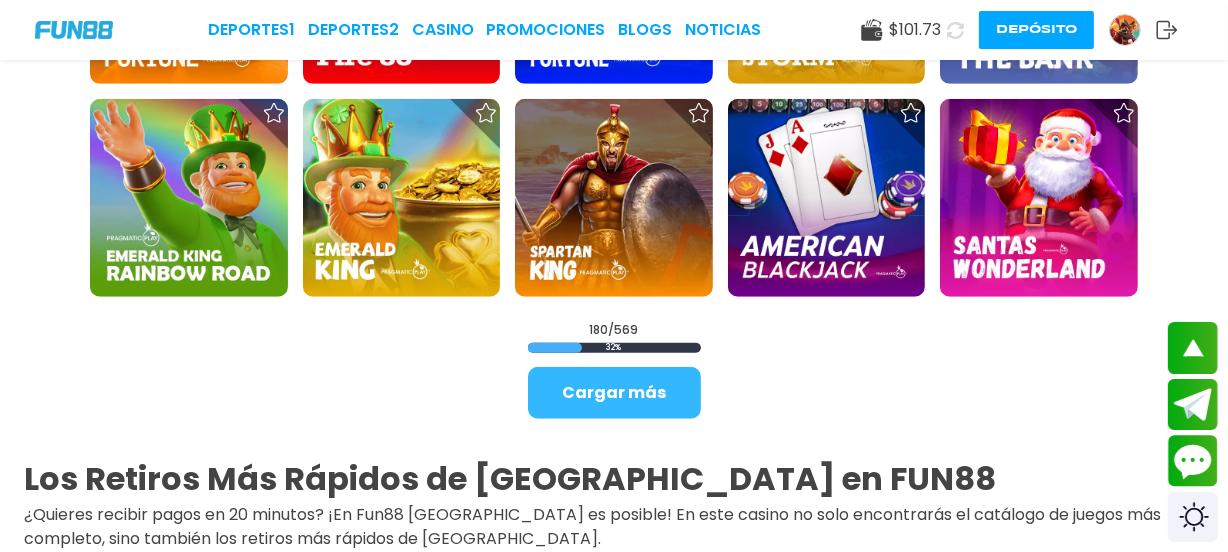 click on "Cargar más" at bounding box center [614, 393] 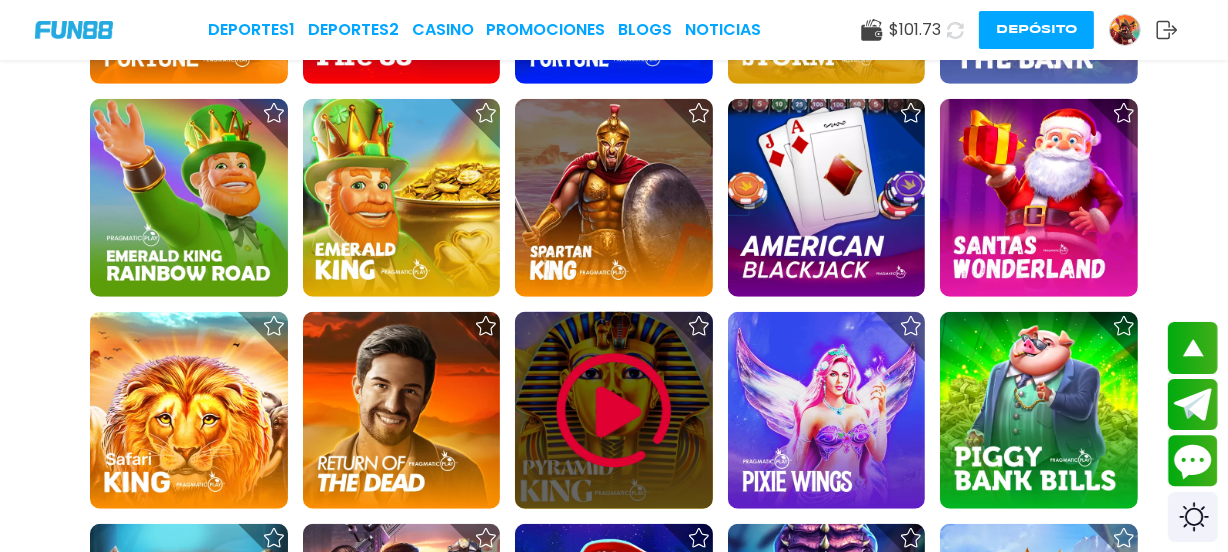 scroll, scrollTop: 8090, scrollLeft: 0, axis: vertical 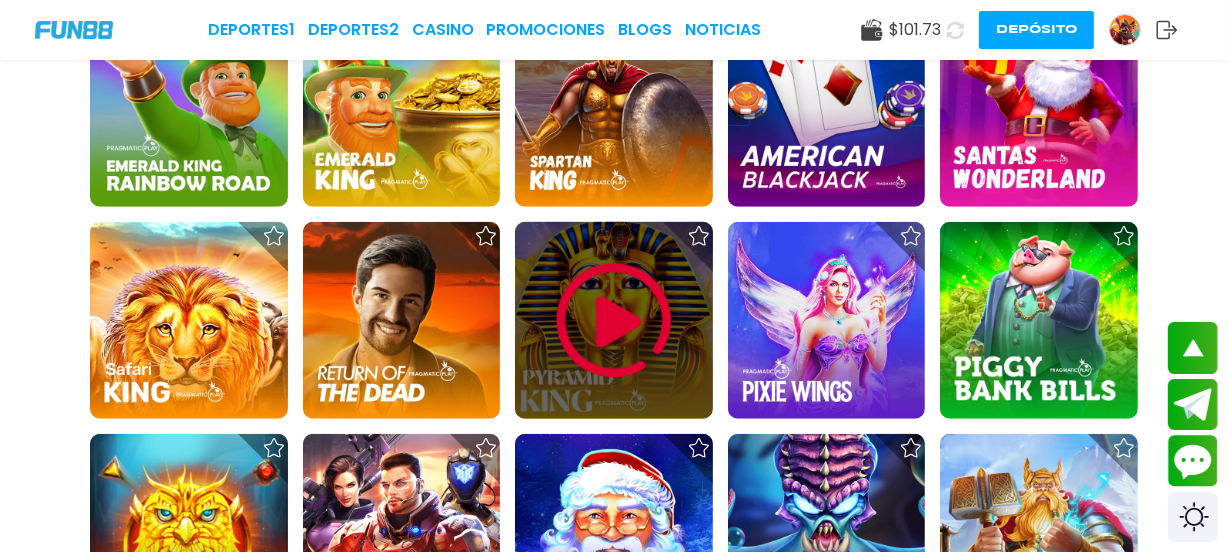 click at bounding box center [614, 321] 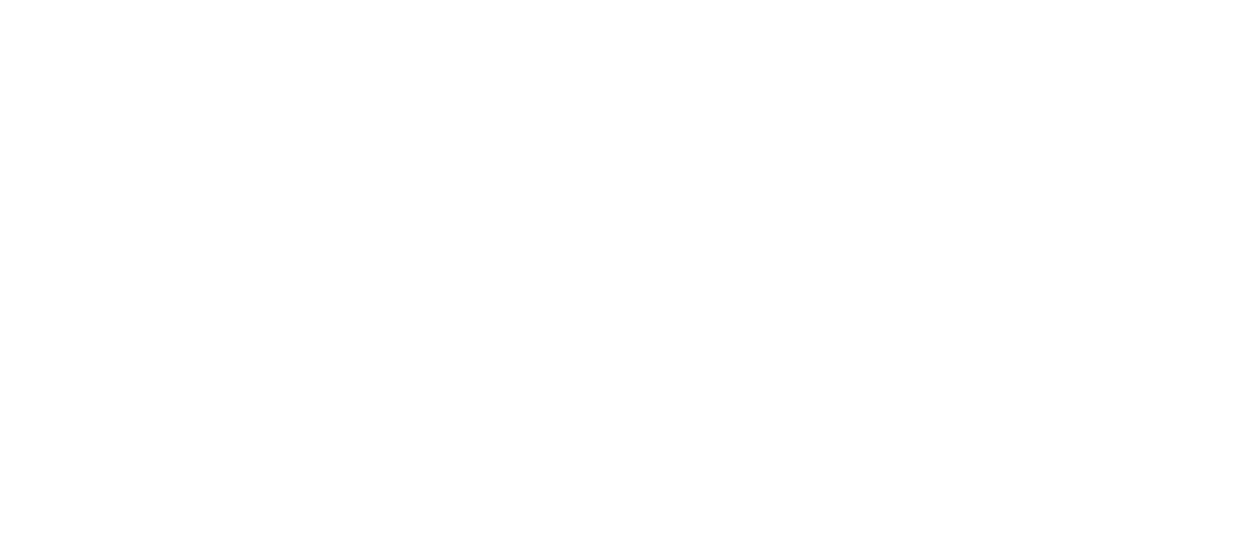 scroll, scrollTop: 0, scrollLeft: 0, axis: both 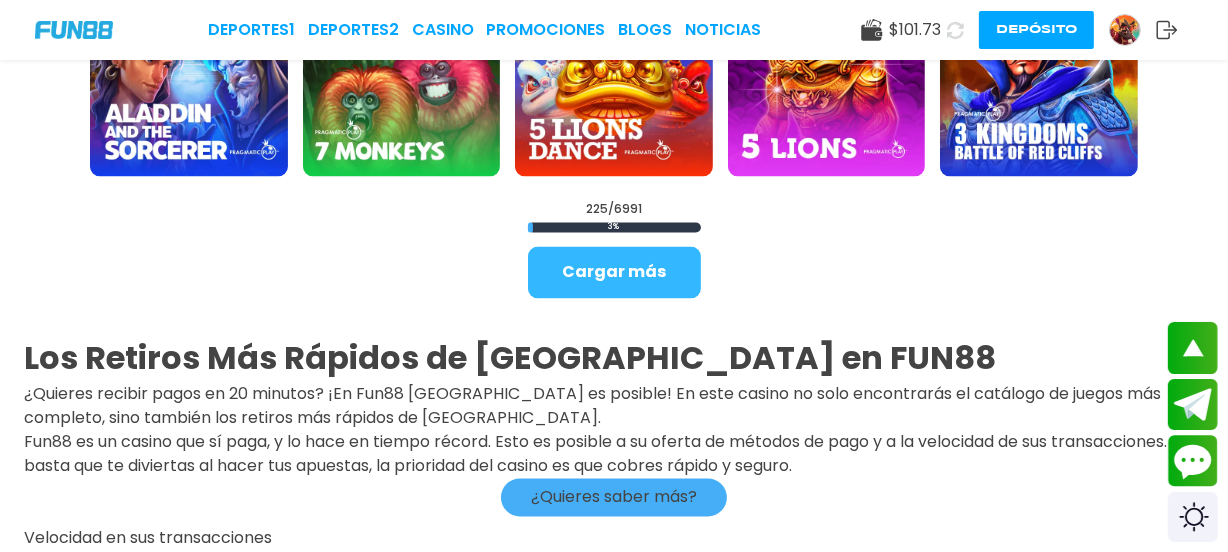 click on "Cargar más" at bounding box center (614, 273) 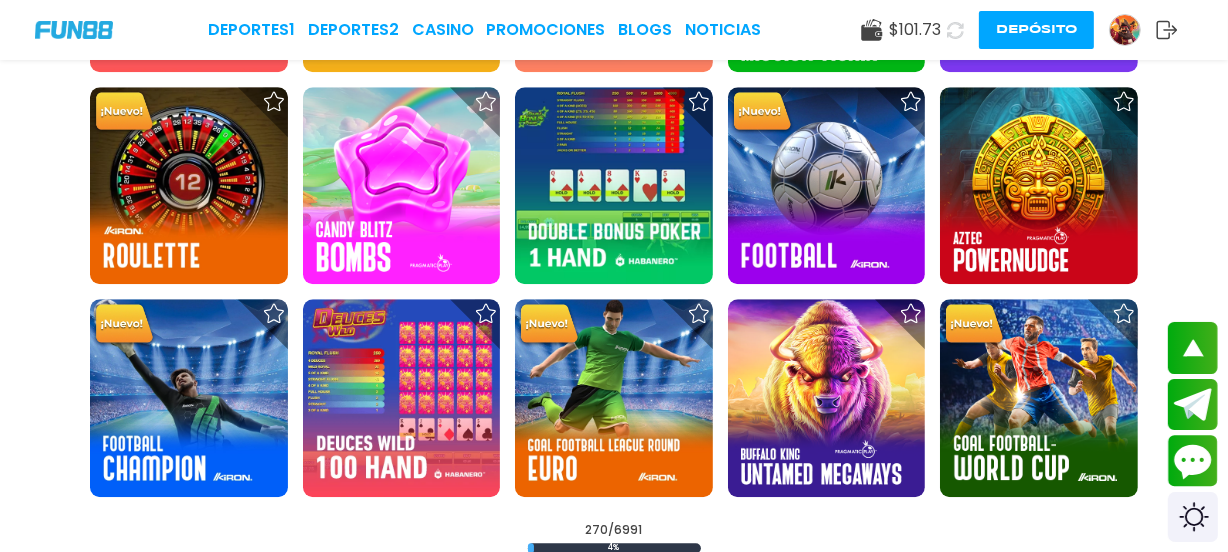 scroll, scrollTop: 11949, scrollLeft: 0, axis: vertical 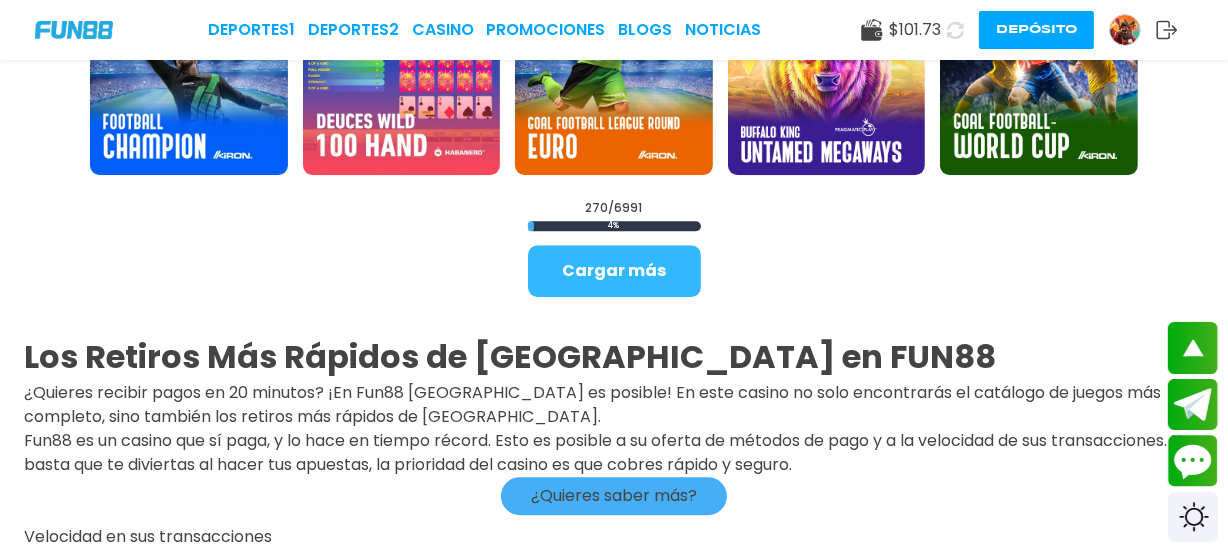 click on "Cargar más" at bounding box center (614, 271) 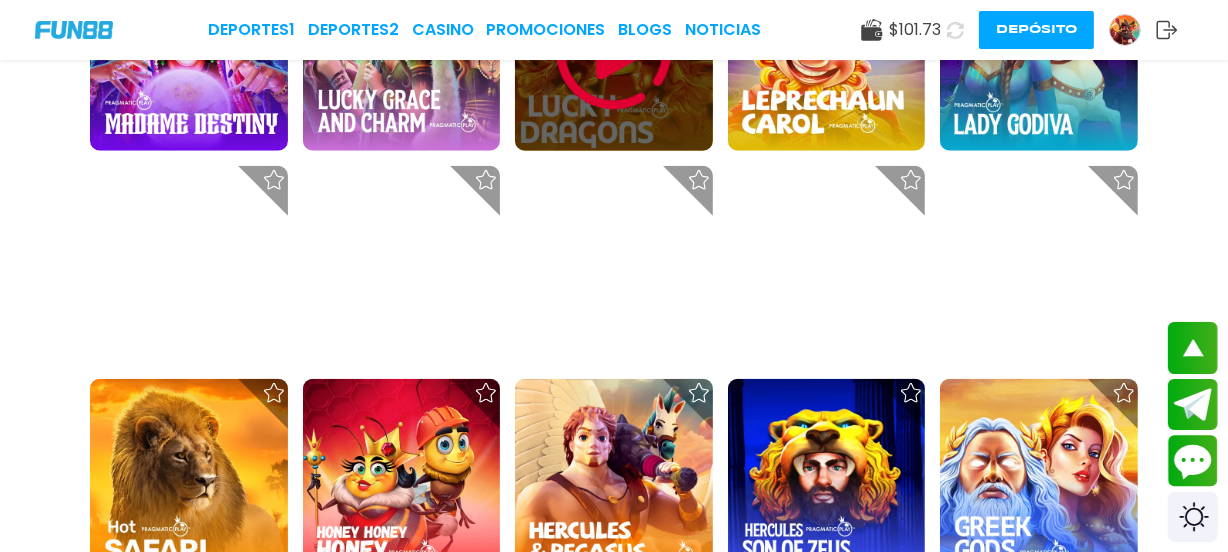 scroll, scrollTop: 840, scrollLeft: 0, axis: vertical 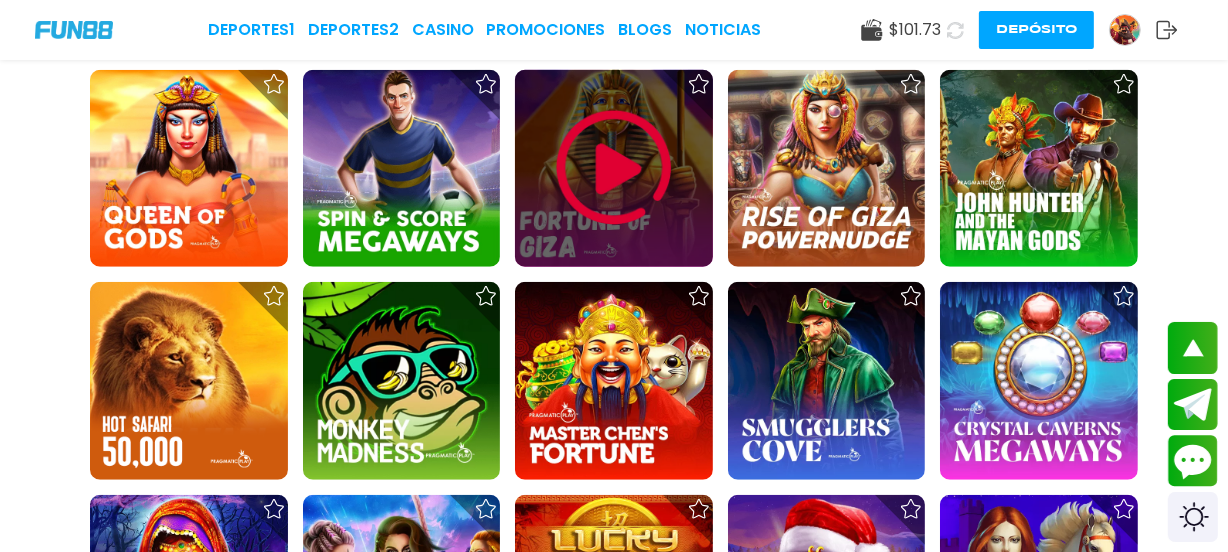 click at bounding box center [614, 168] 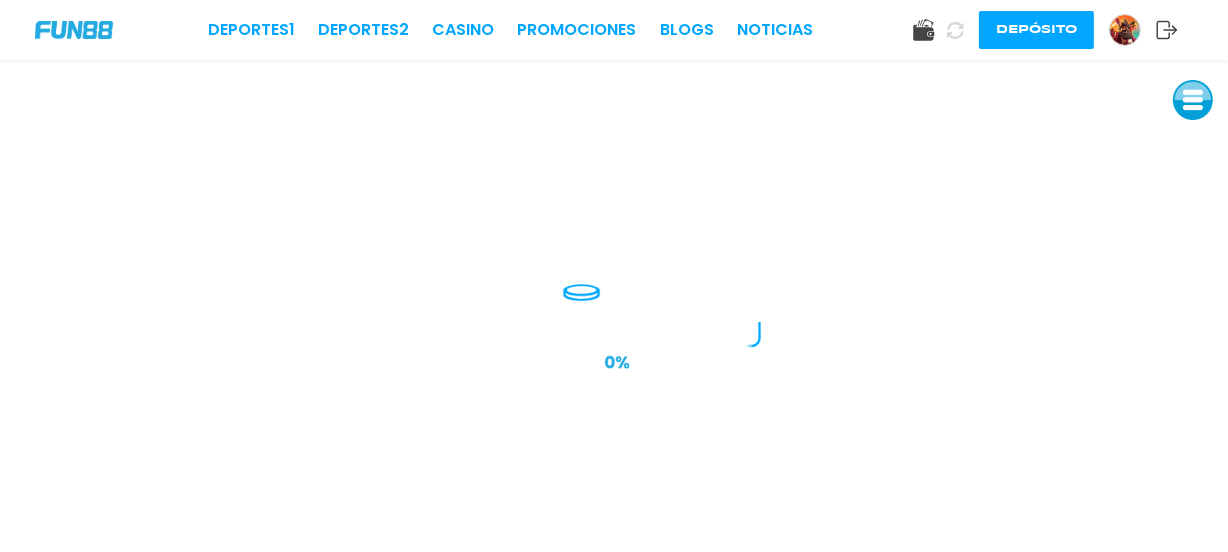 scroll, scrollTop: 0, scrollLeft: 0, axis: both 